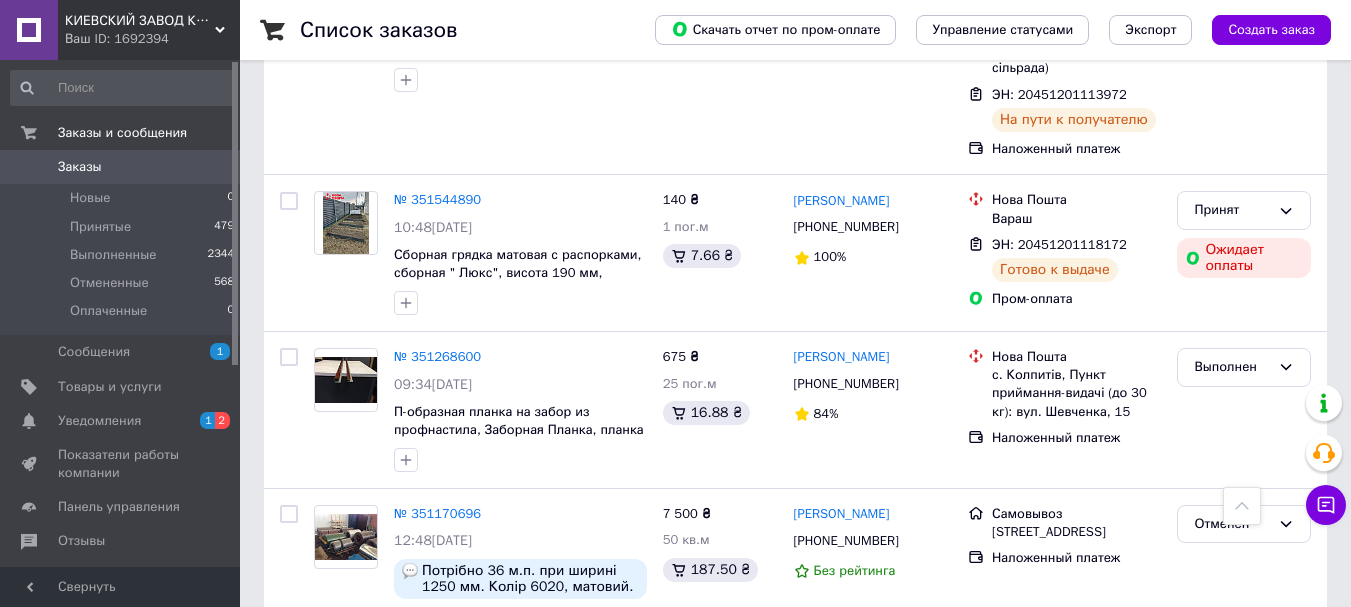 scroll, scrollTop: 1100, scrollLeft: 0, axis: vertical 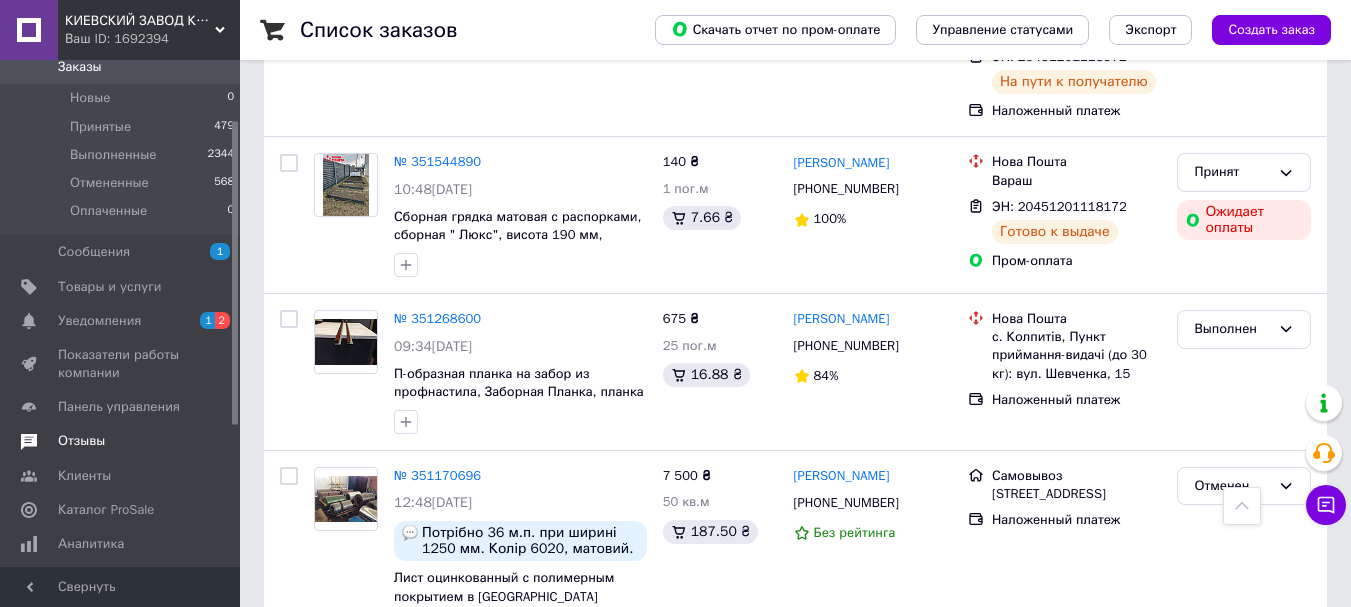 click on "Отзывы" at bounding box center (81, 441) 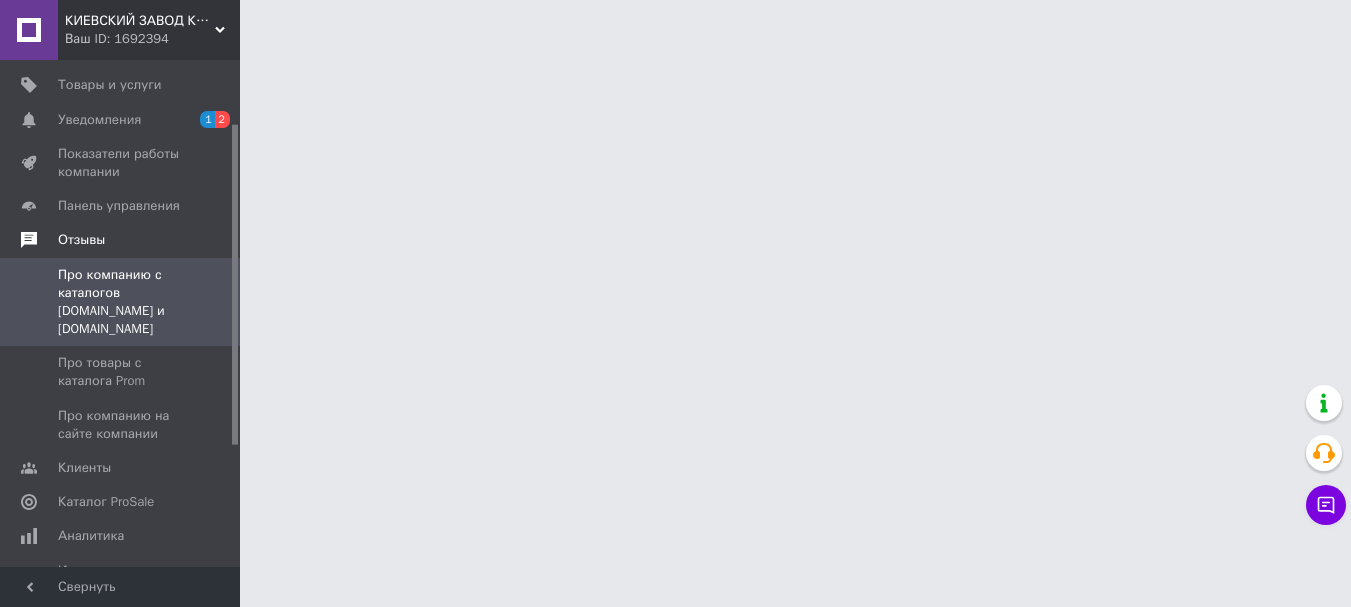scroll, scrollTop: 0, scrollLeft: 0, axis: both 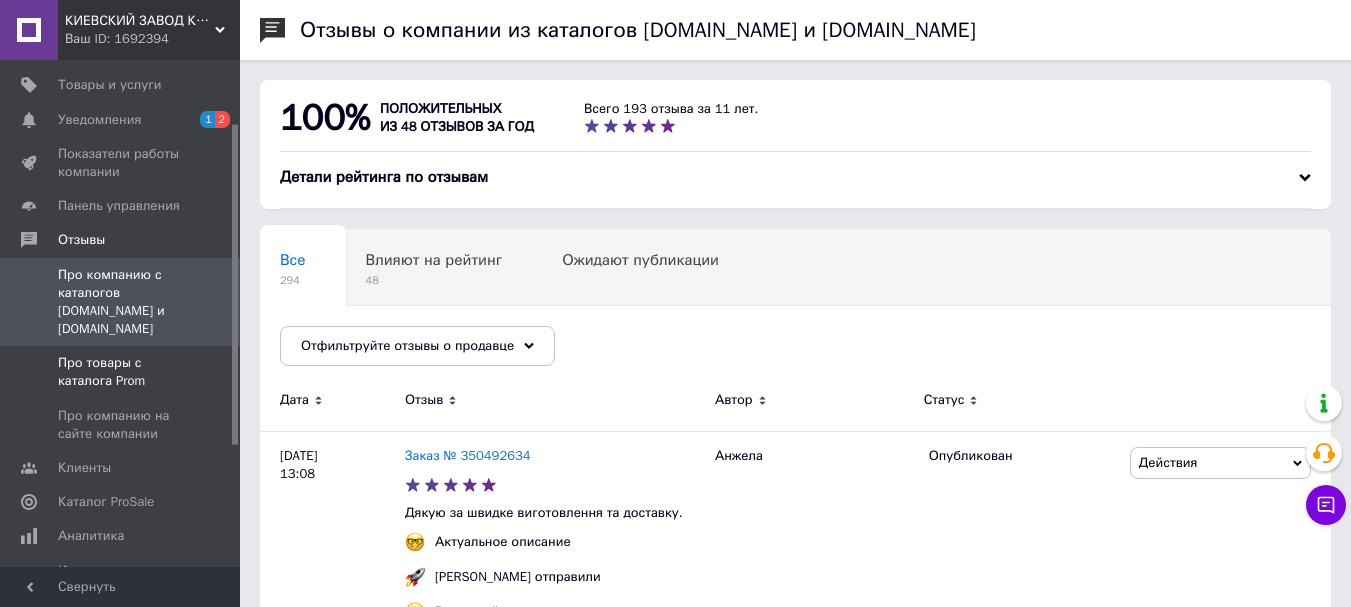 click on "Про товары с каталога Prom" at bounding box center [121, 372] 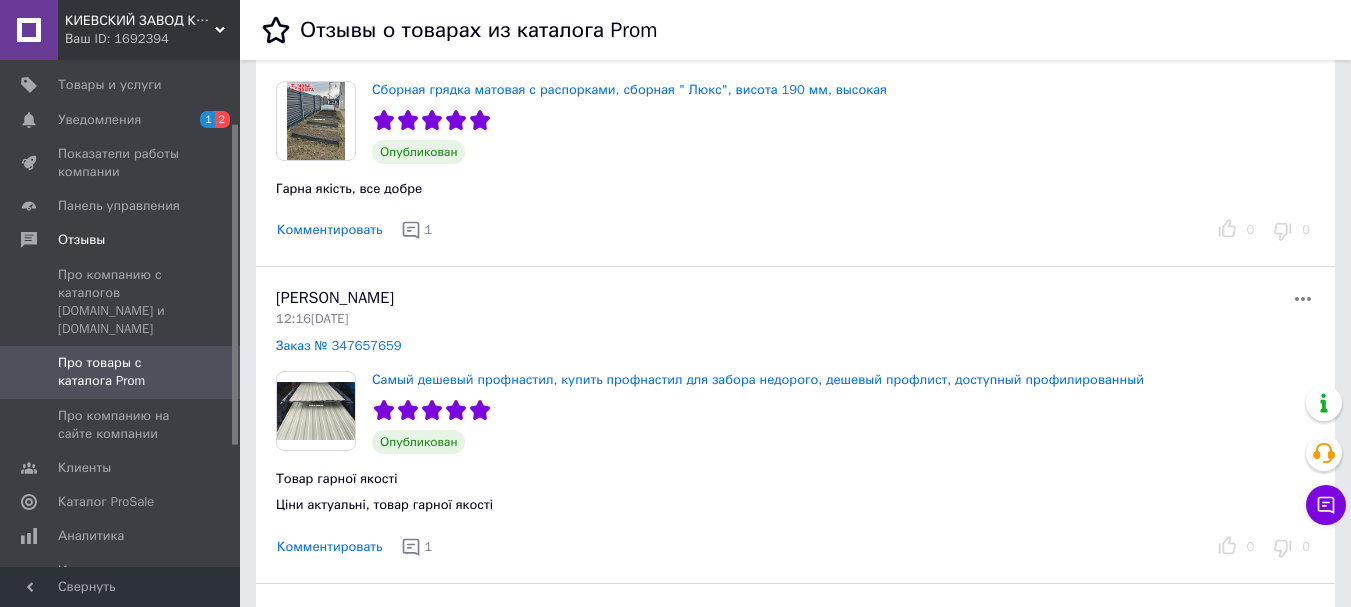scroll, scrollTop: 200, scrollLeft: 0, axis: vertical 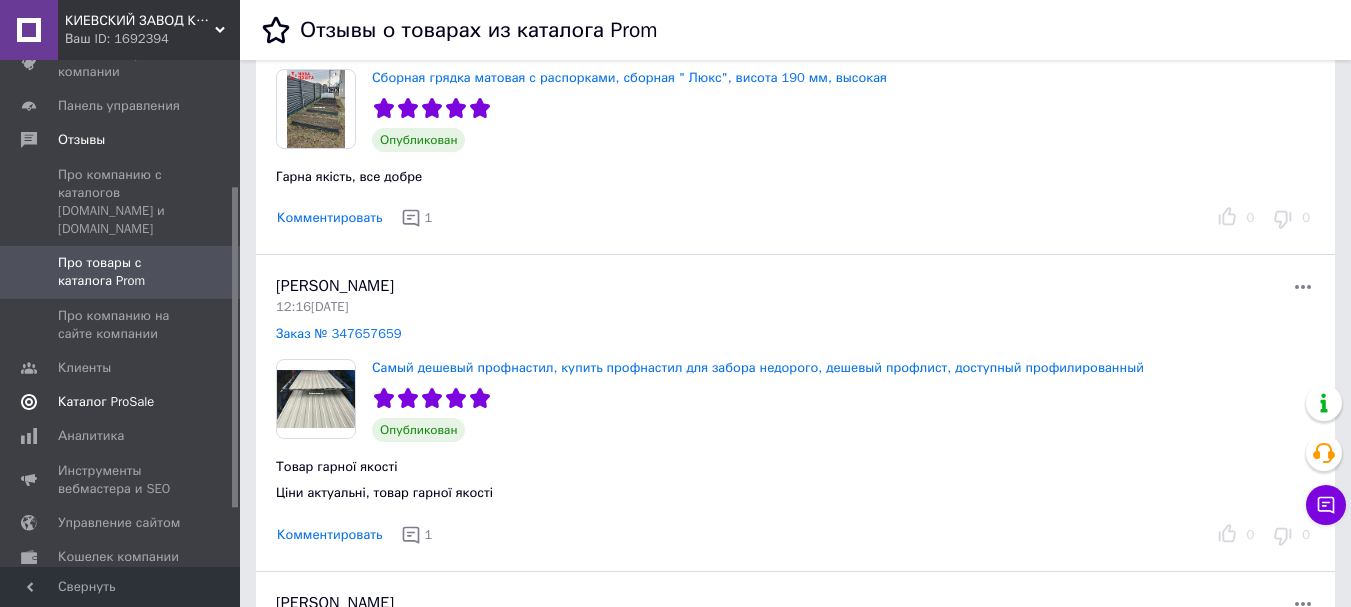 click on "Каталог ProSale" at bounding box center (106, 402) 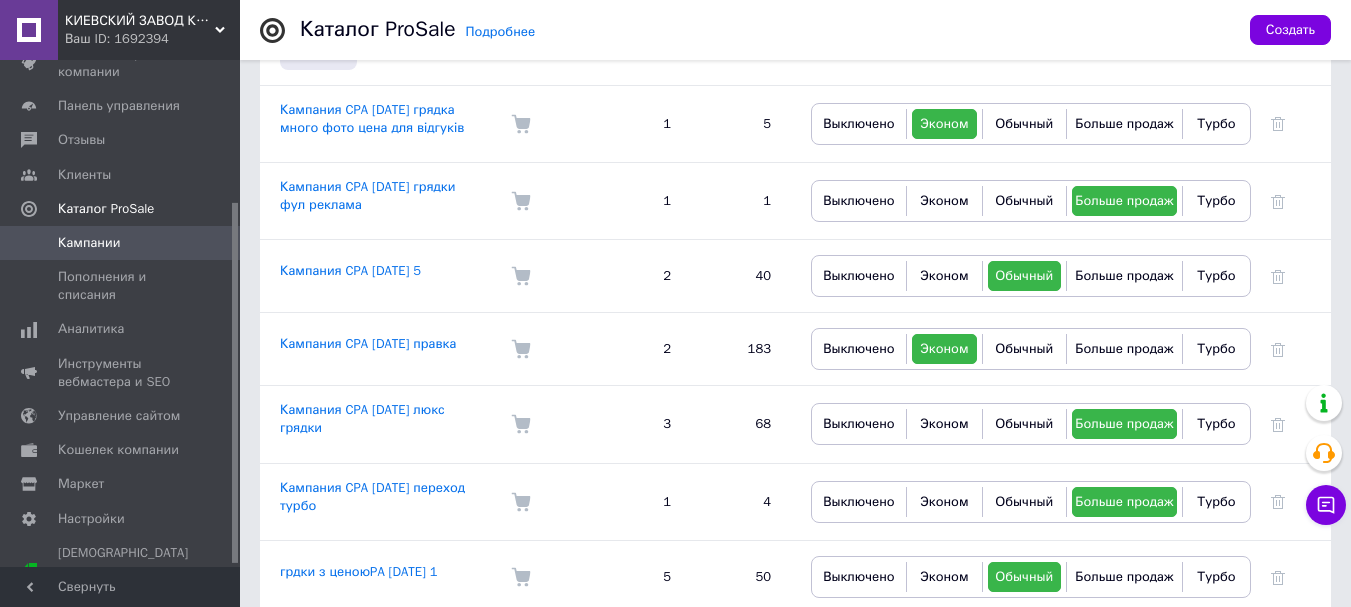 scroll, scrollTop: 600, scrollLeft: 0, axis: vertical 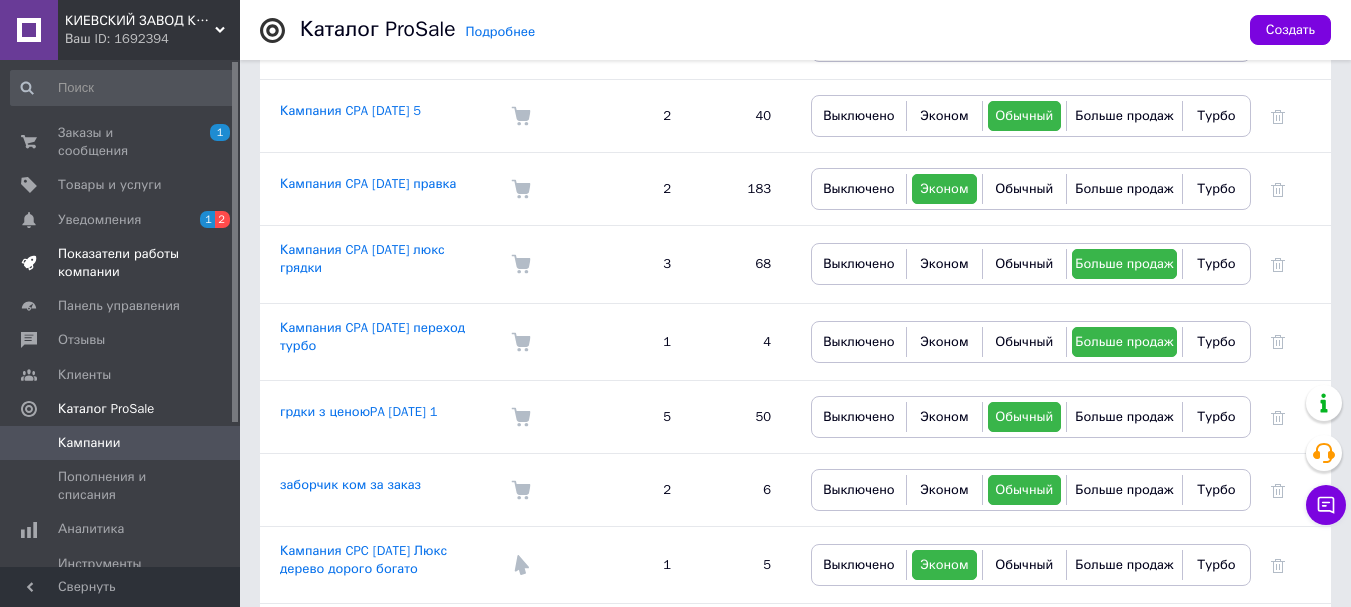 click on "Показатели работы компании" at bounding box center (121, 263) 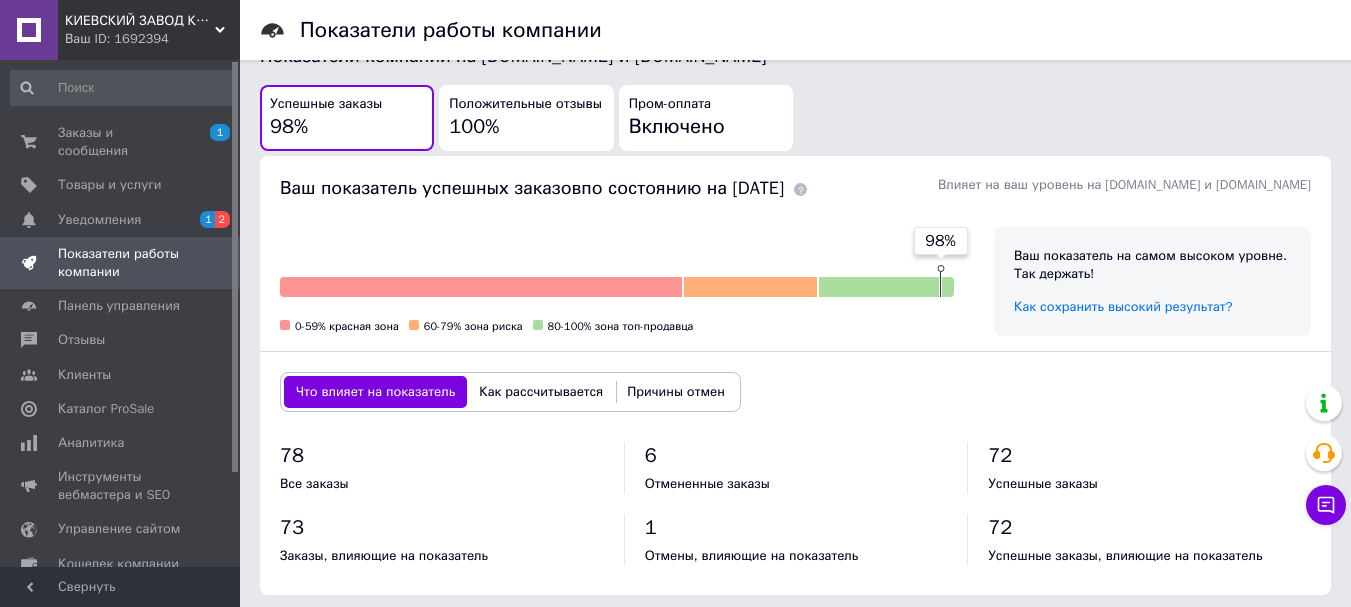 scroll, scrollTop: 400, scrollLeft: 0, axis: vertical 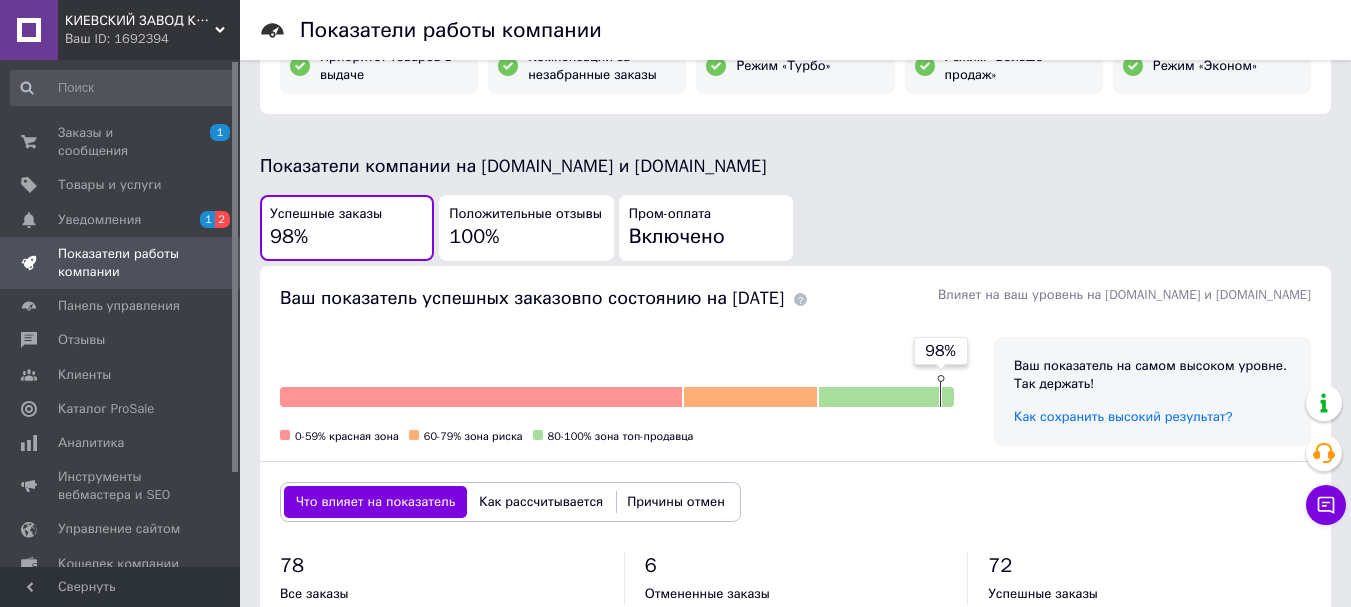 click on "Пром-оплата Включено" at bounding box center (706, 228) 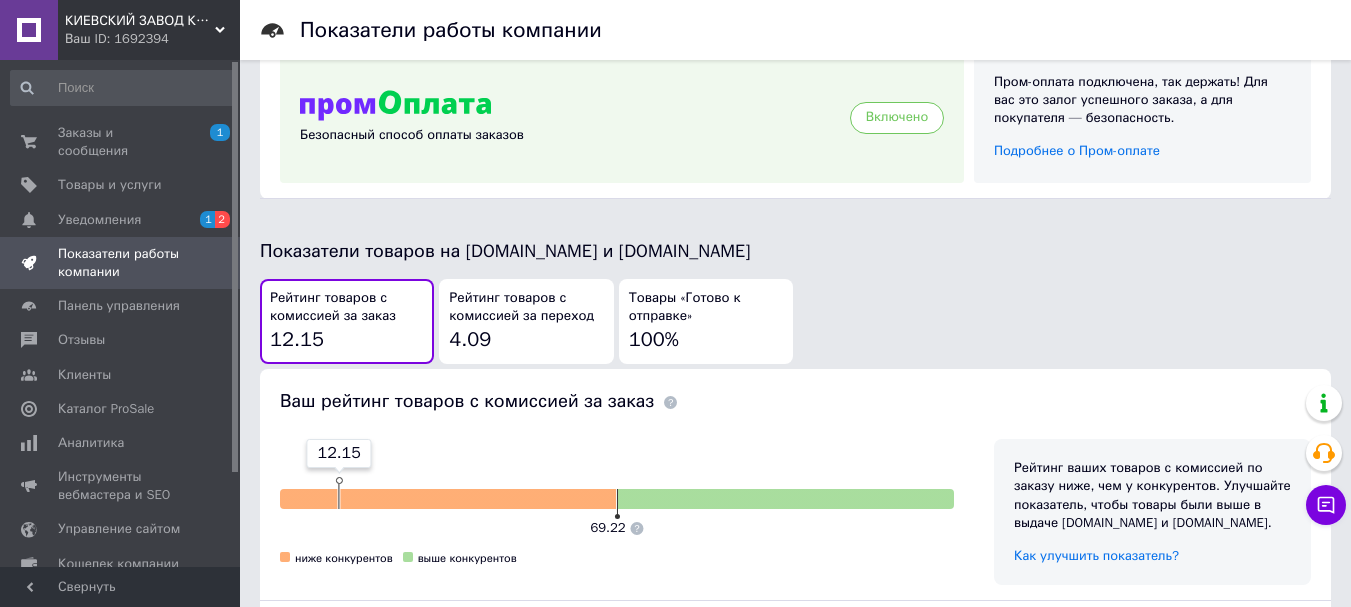 scroll, scrollTop: 800, scrollLeft: 0, axis: vertical 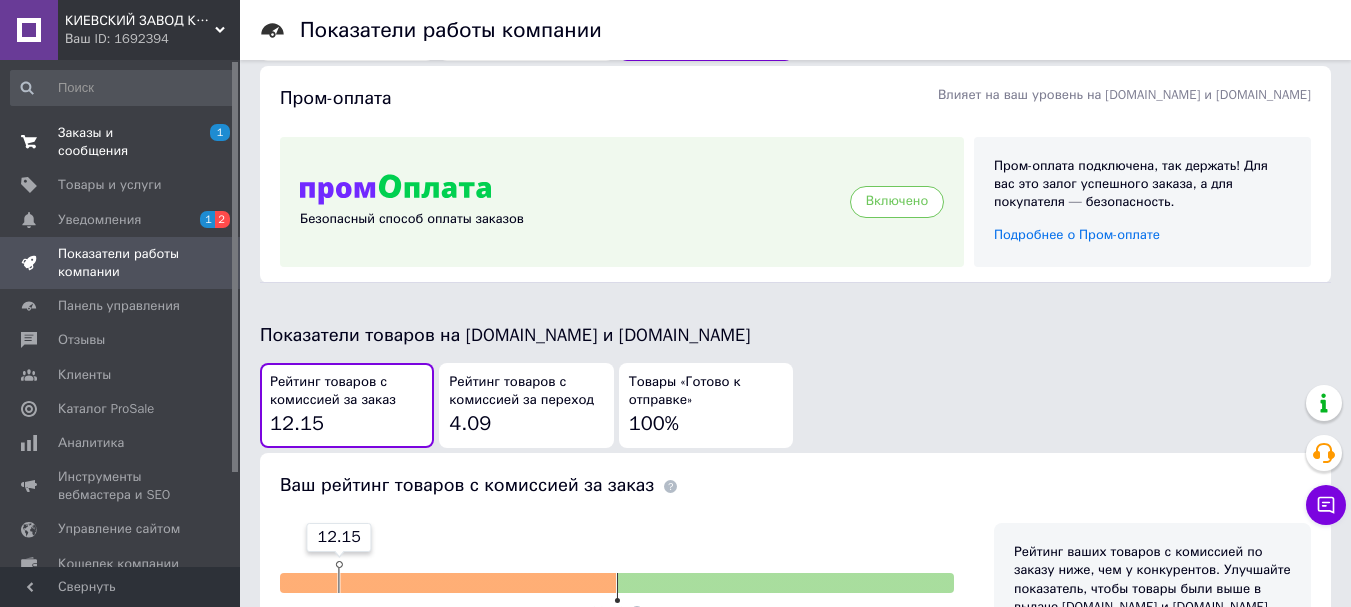 click on "Заказы и сообщения" at bounding box center [121, 142] 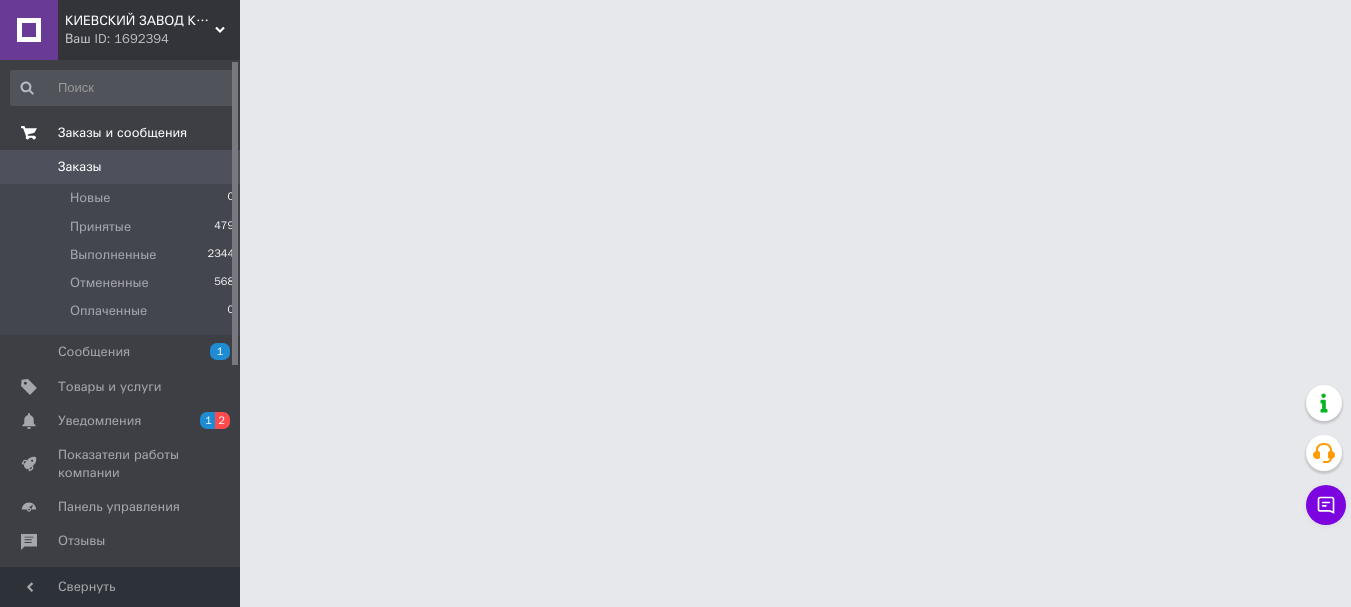 scroll, scrollTop: 0, scrollLeft: 0, axis: both 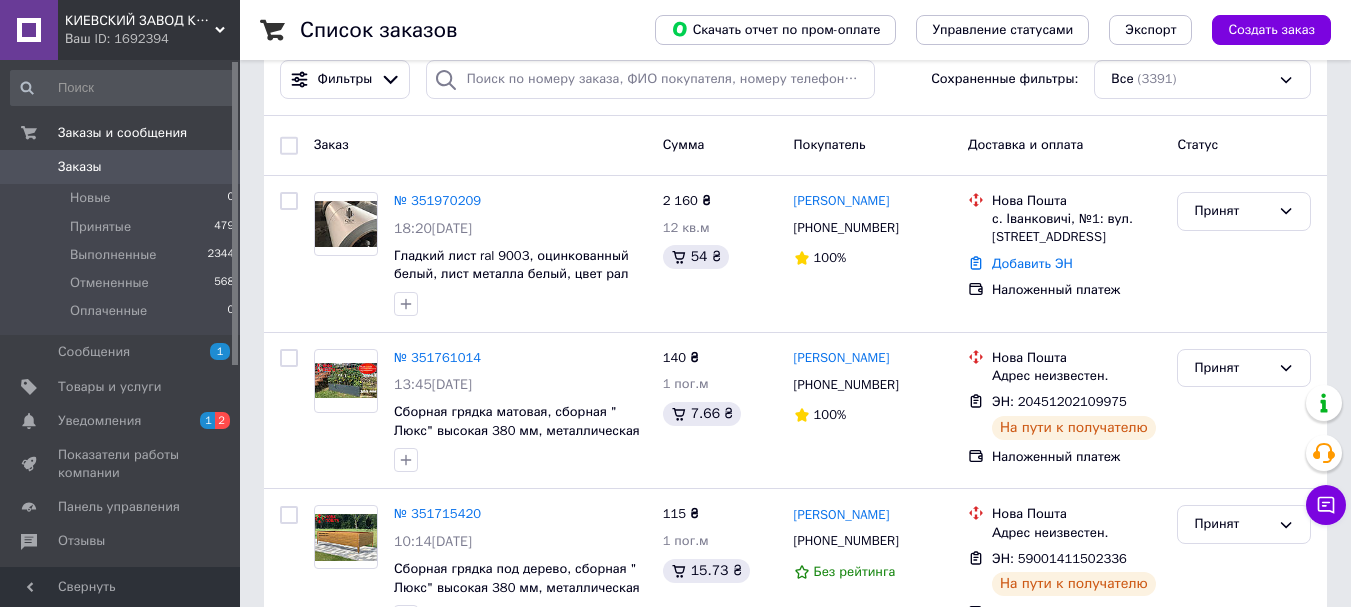 click on "Заказы" at bounding box center (80, 167) 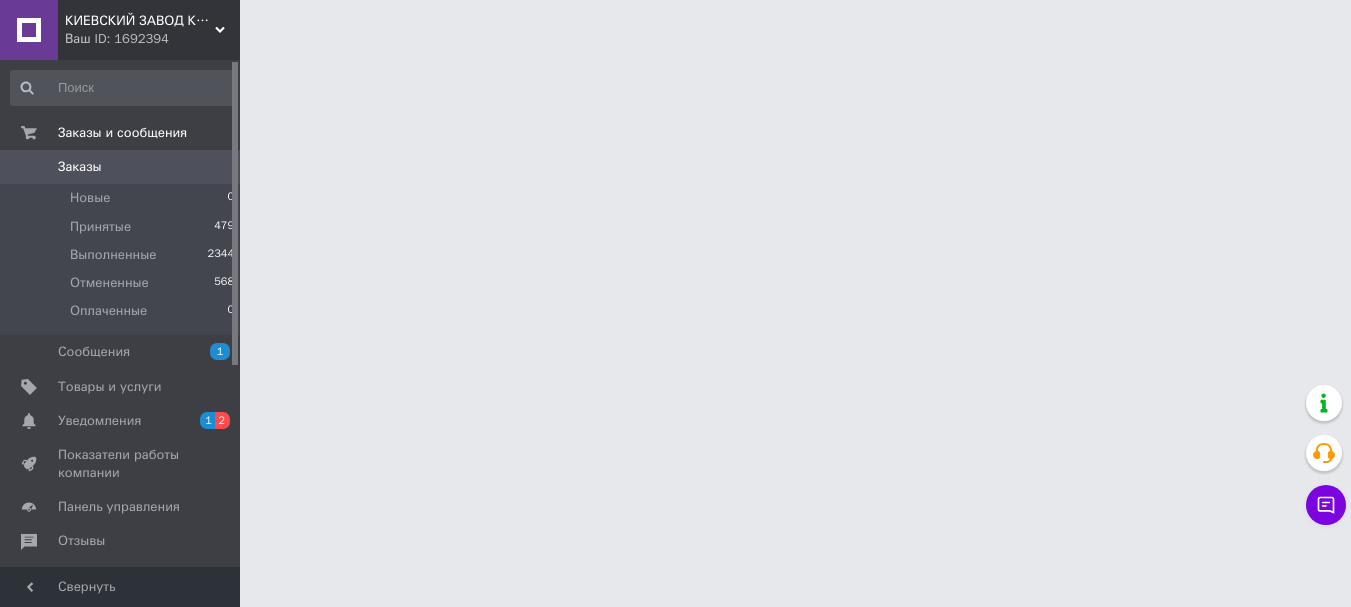 scroll, scrollTop: 0, scrollLeft: 0, axis: both 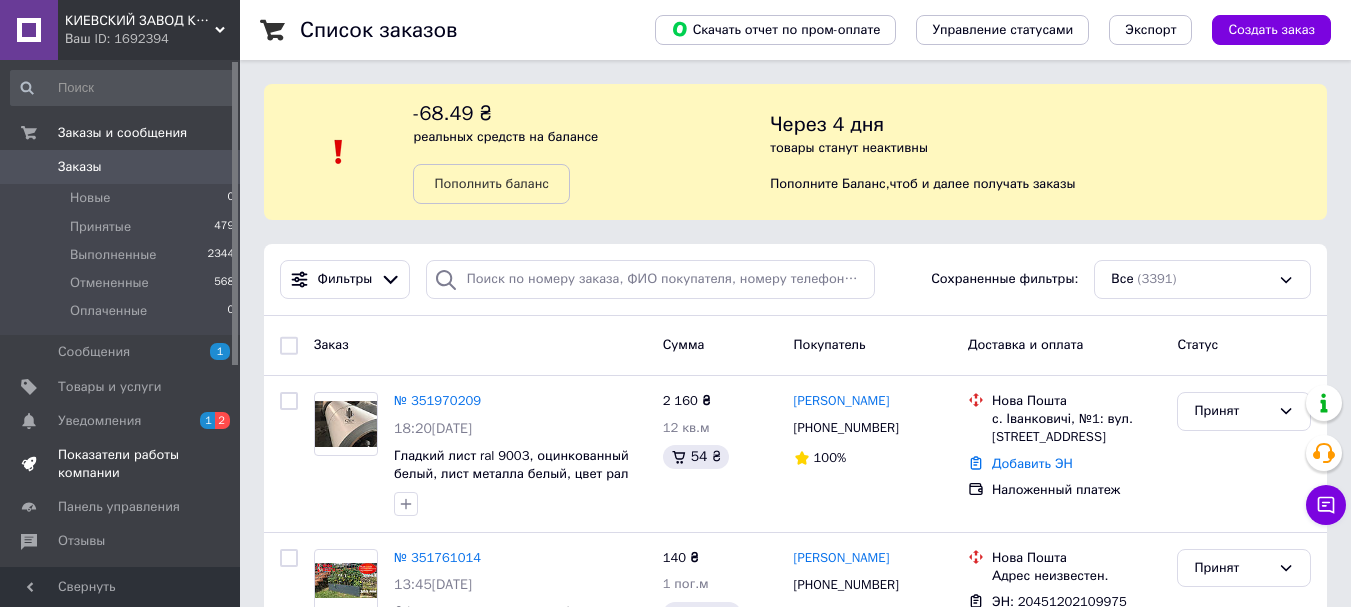 click on "Показатели работы компании" at bounding box center (121, 464) 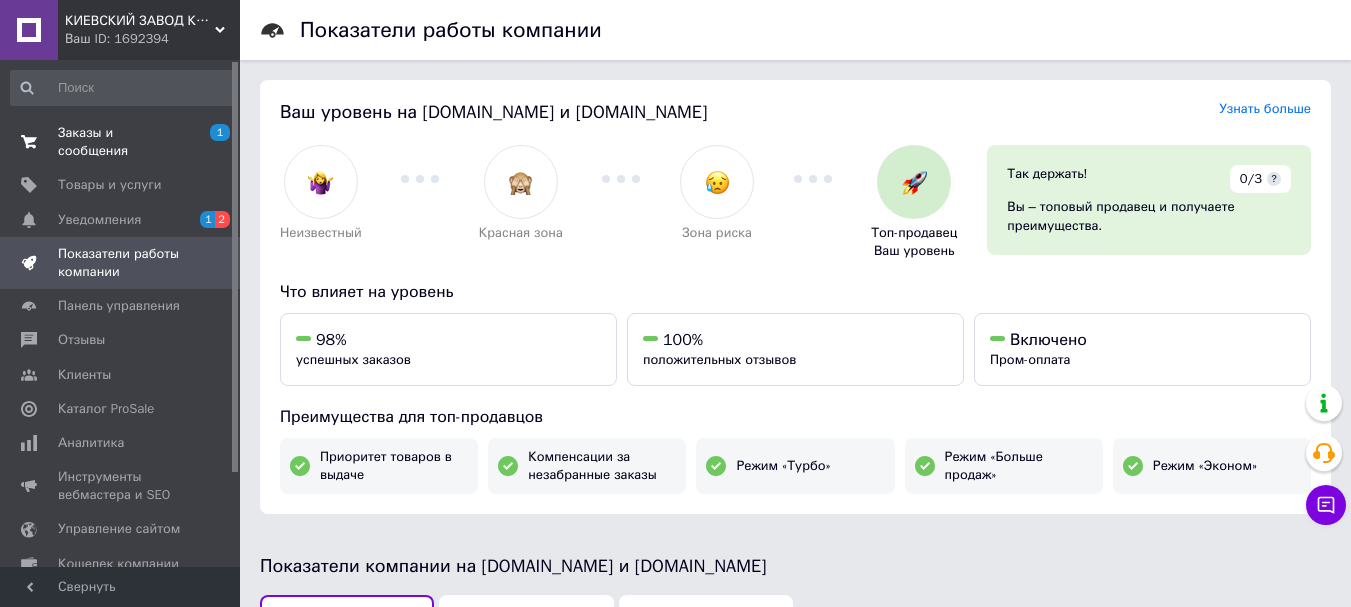 click on "Заказы и сообщения" at bounding box center (121, 142) 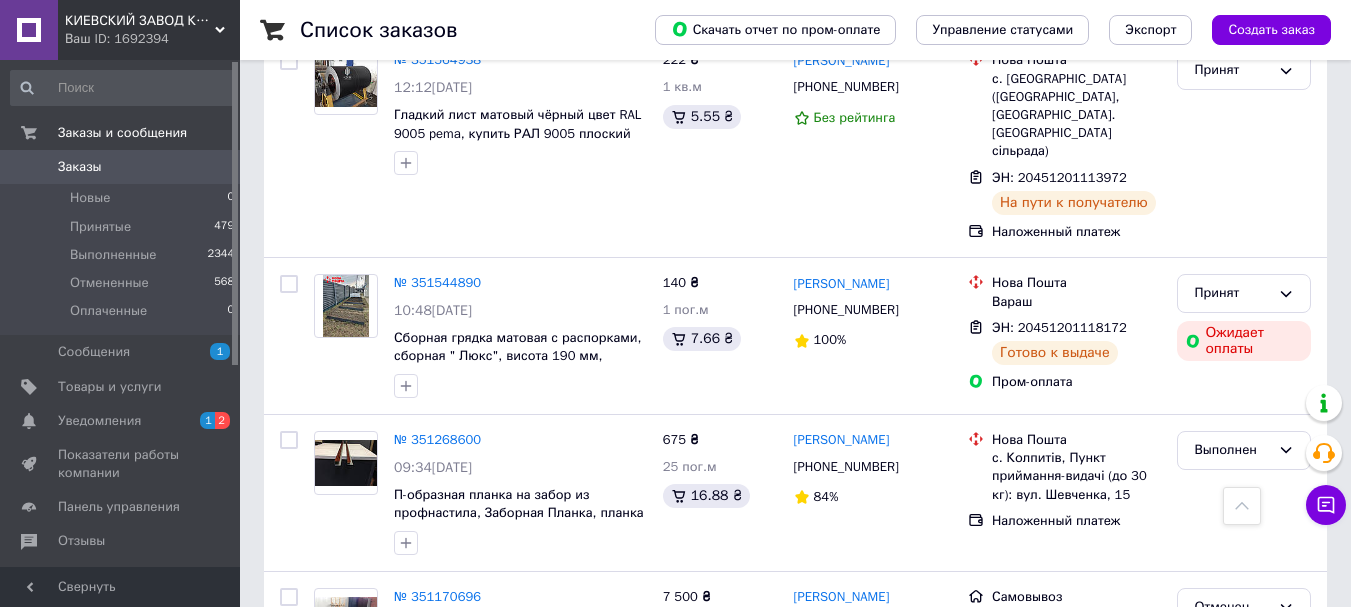 scroll, scrollTop: 1100, scrollLeft: 0, axis: vertical 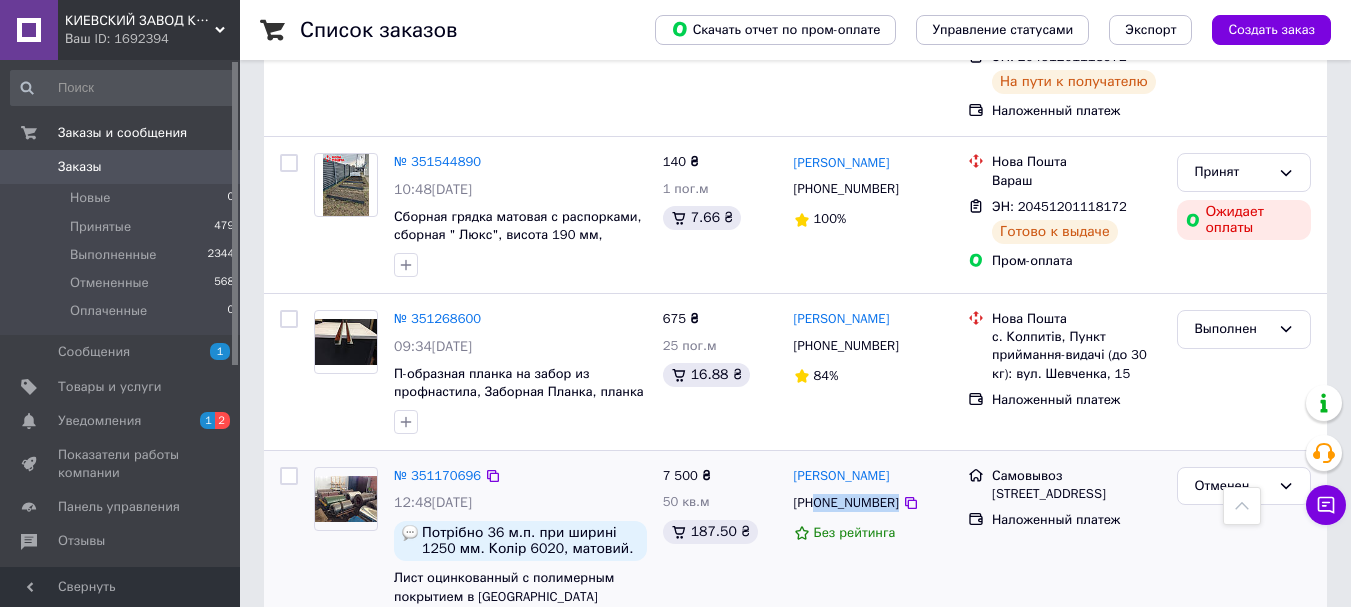 drag, startPoint x: 889, startPoint y: 472, endPoint x: 818, endPoint y: 472, distance: 71 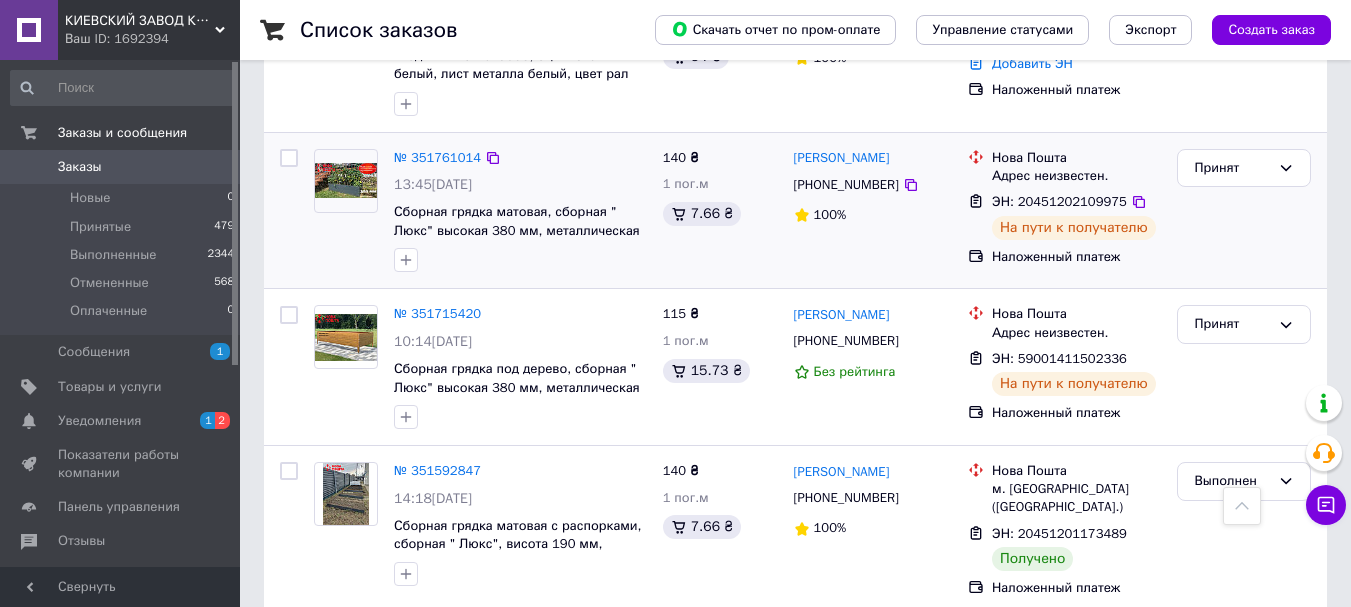 scroll, scrollTop: 300, scrollLeft: 0, axis: vertical 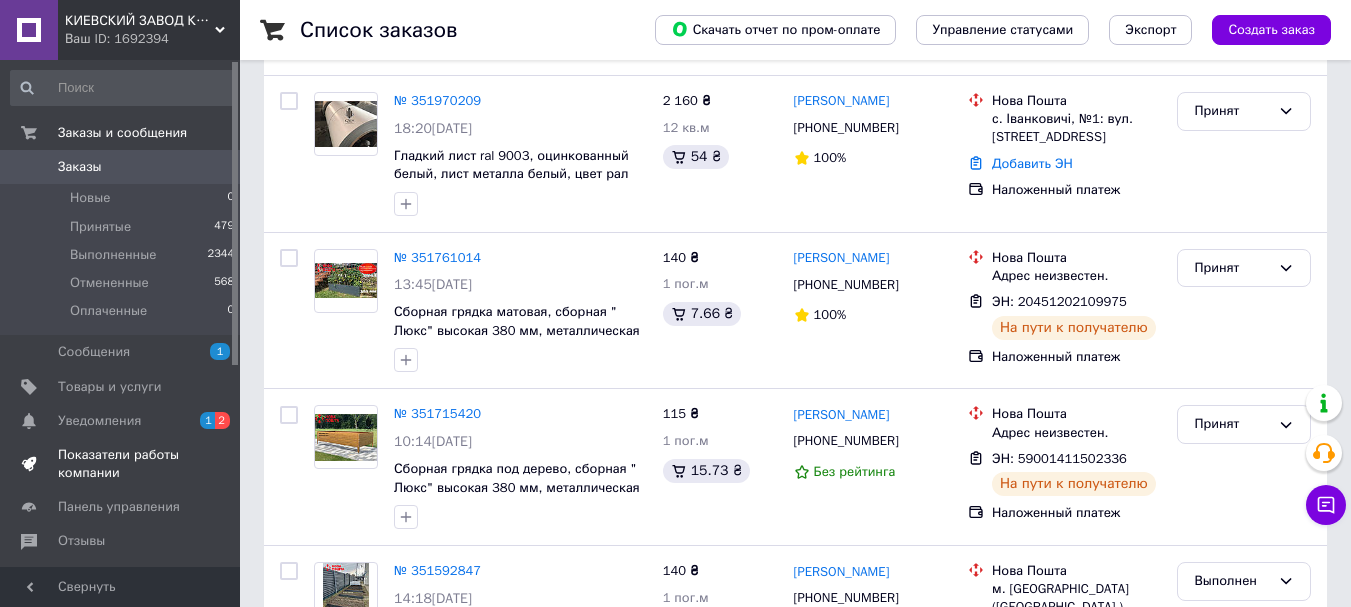 click on "Показатели работы компании" at bounding box center (121, 464) 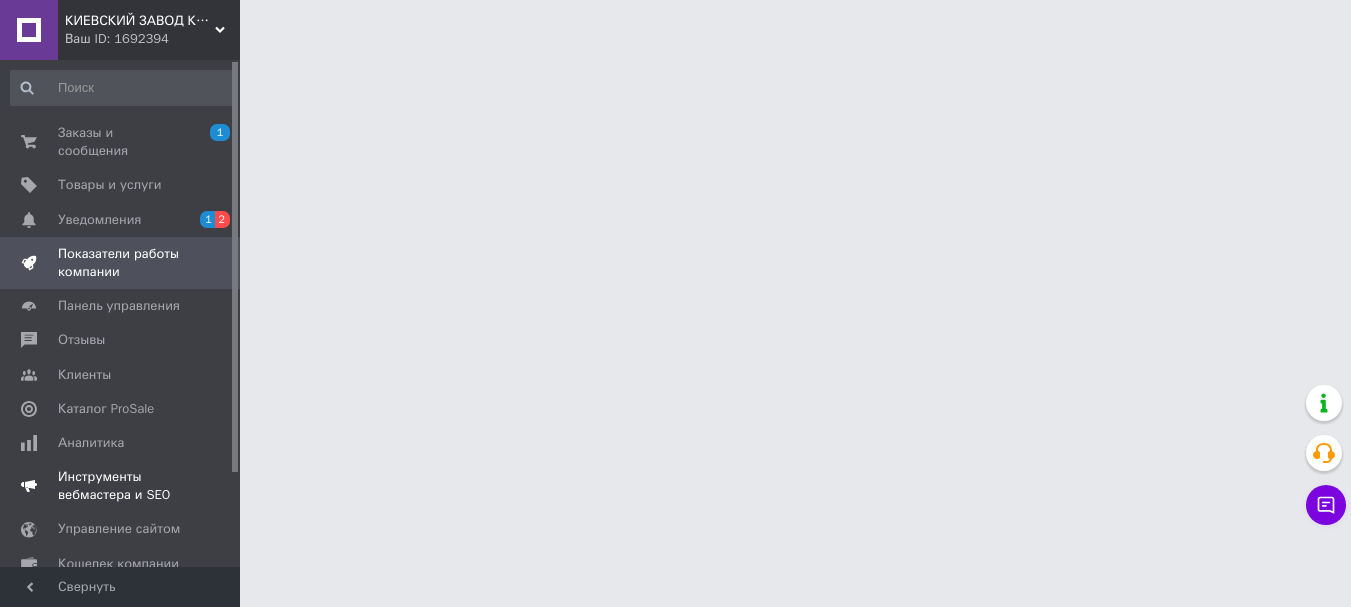scroll, scrollTop: 0, scrollLeft: 0, axis: both 